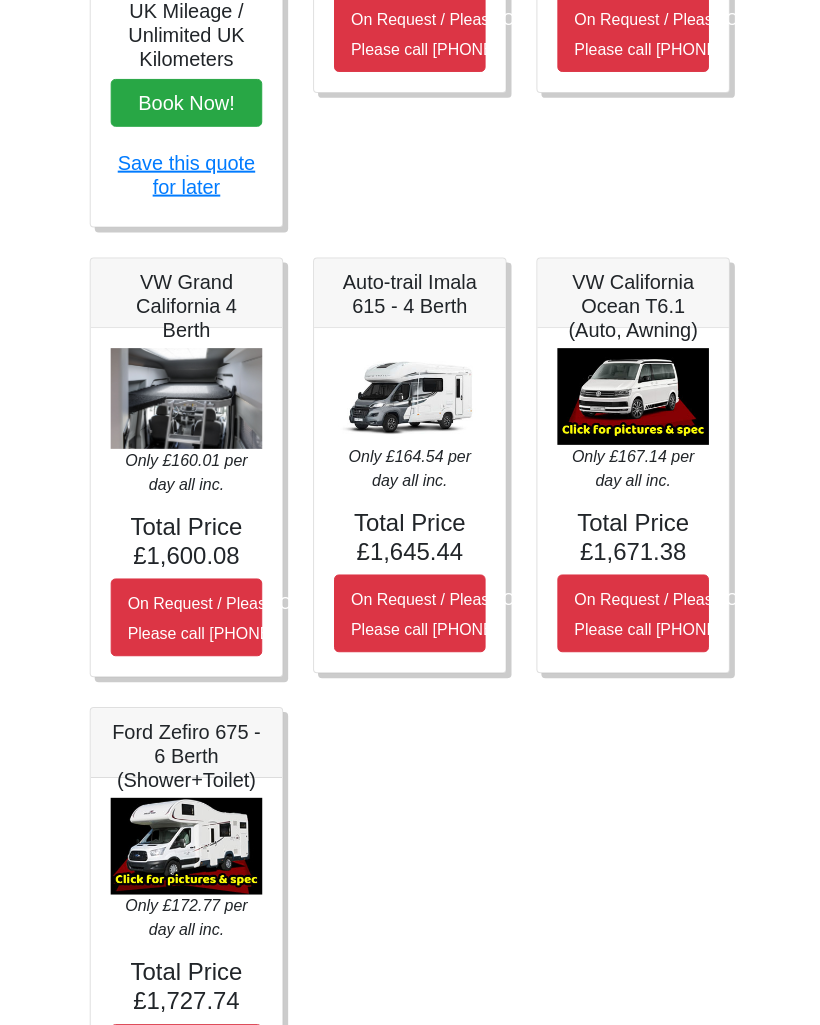 scroll, scrollTop: 632, scrollLeft: 0, axis: vertical 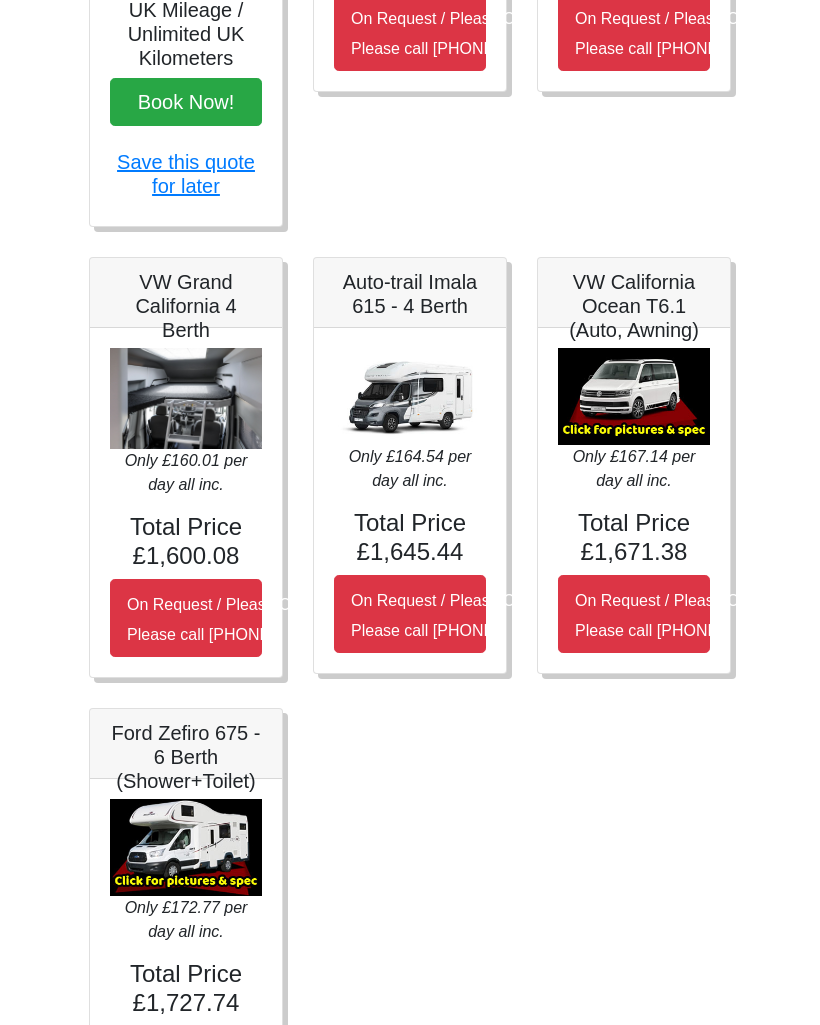 click on "Total Price £1,645.44" at bounding box center (410, 539) 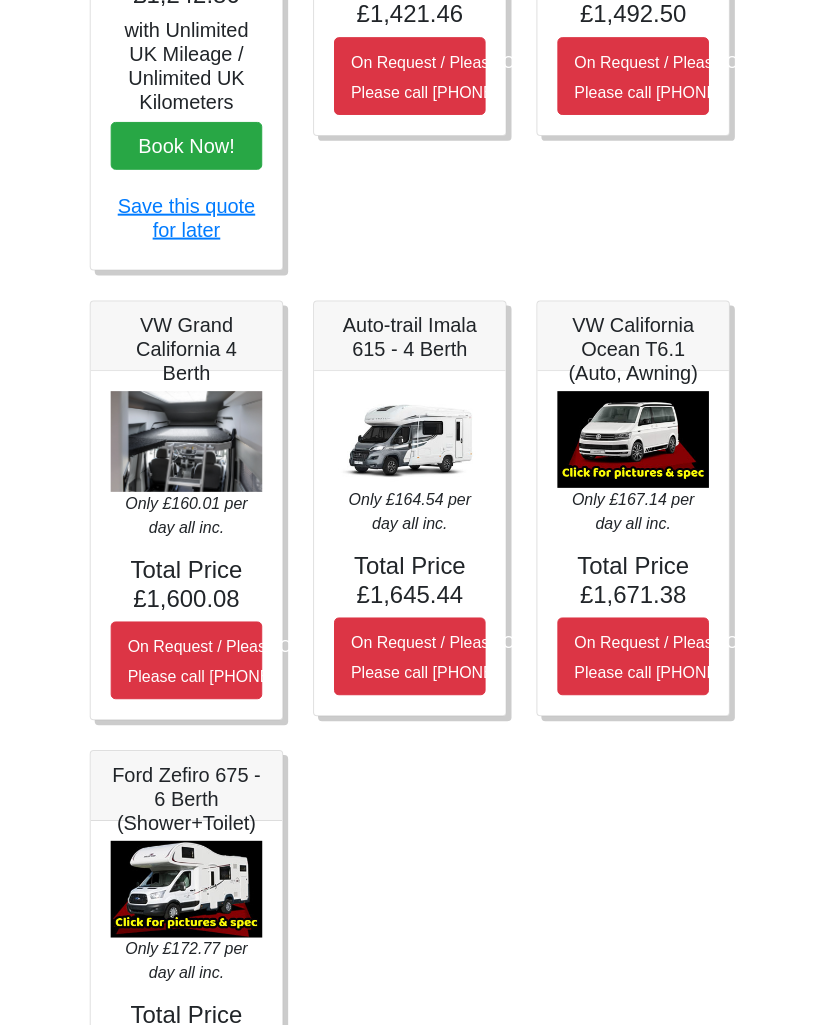 scroll, scrollTop: 589, scrollLeft: 0, axis: vertical 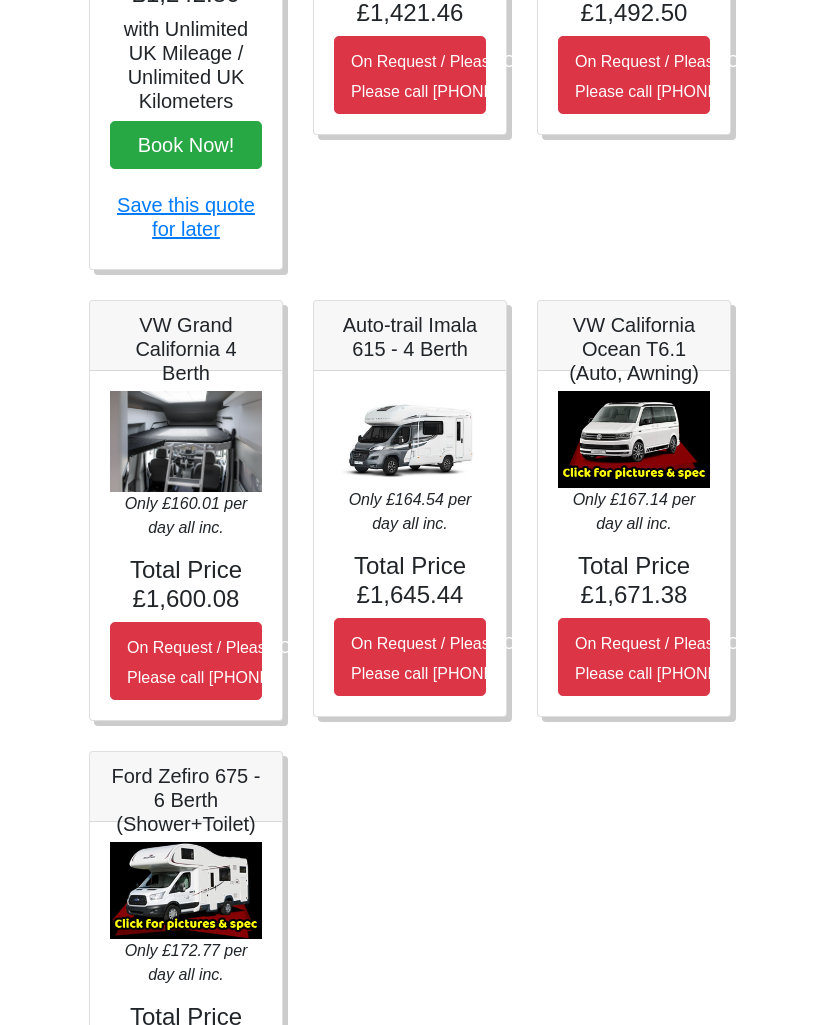 click on "On Request / Please Call Us Please call 0044 (0)131 322 6597" at bounding box center [410, 658] 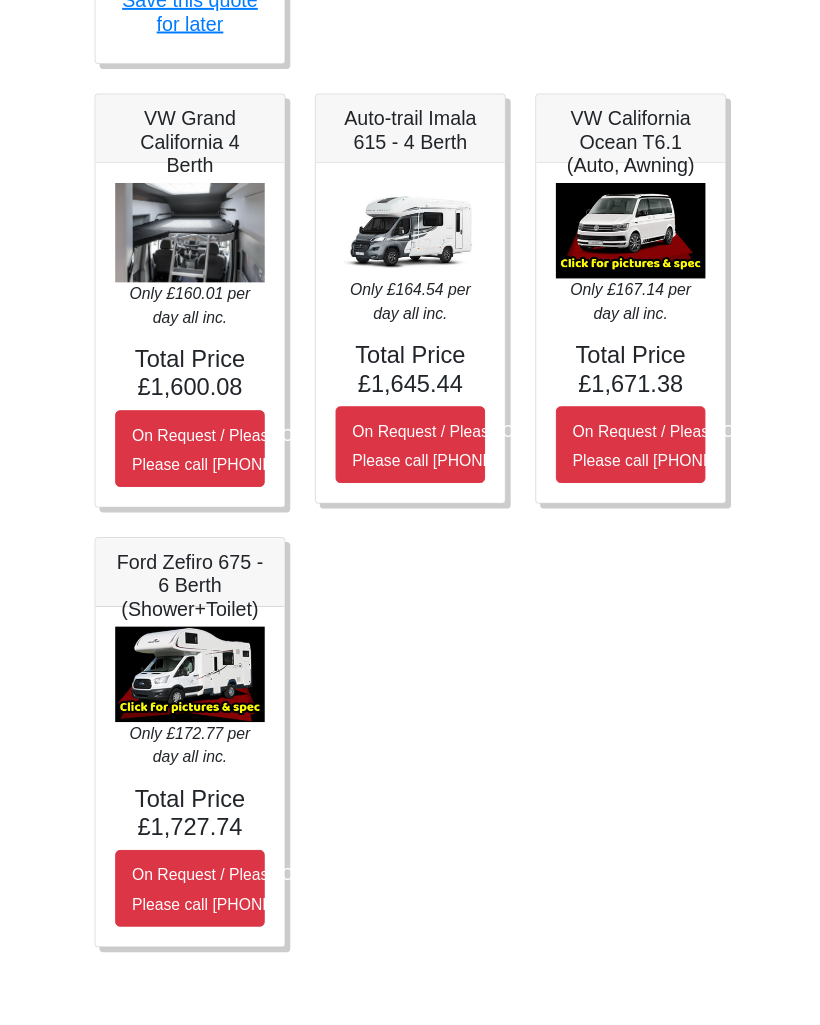 scroll, scrollTop: 812, scrollLeft: 0, axis: vertical 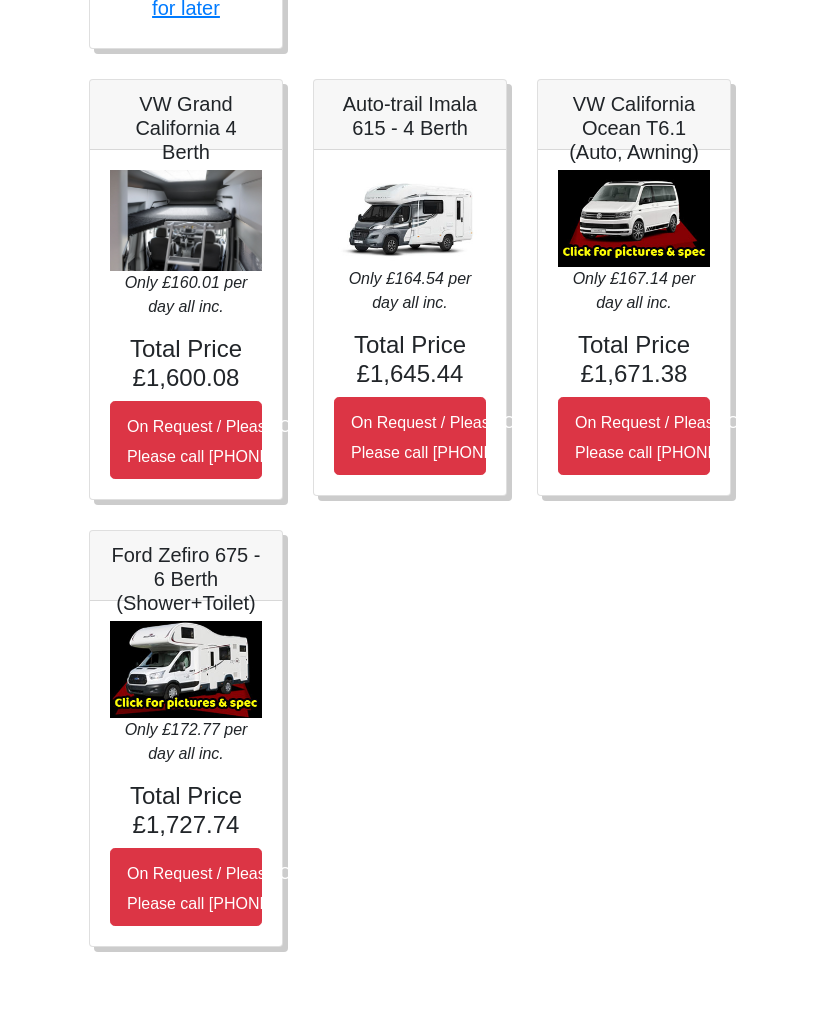 click on "Total Price £1,645.44" at bounding box center [410, 360] 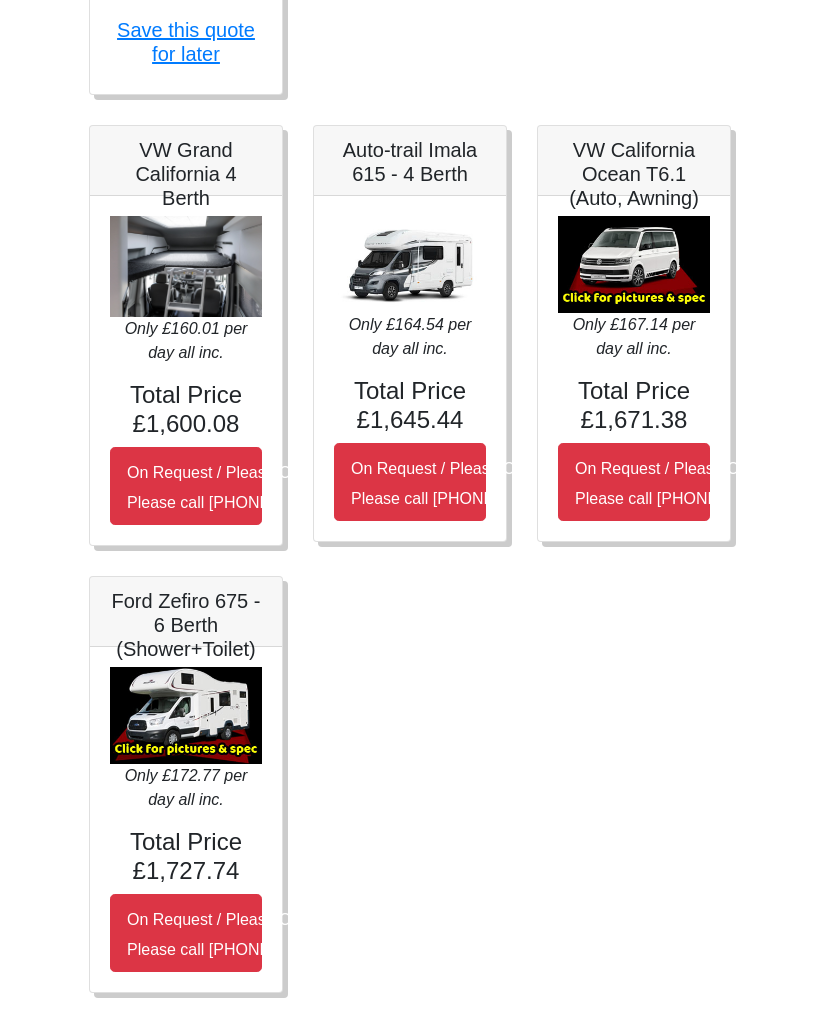 scroll, scrollTop: 764, scrollLeft: 0, axis: vertical 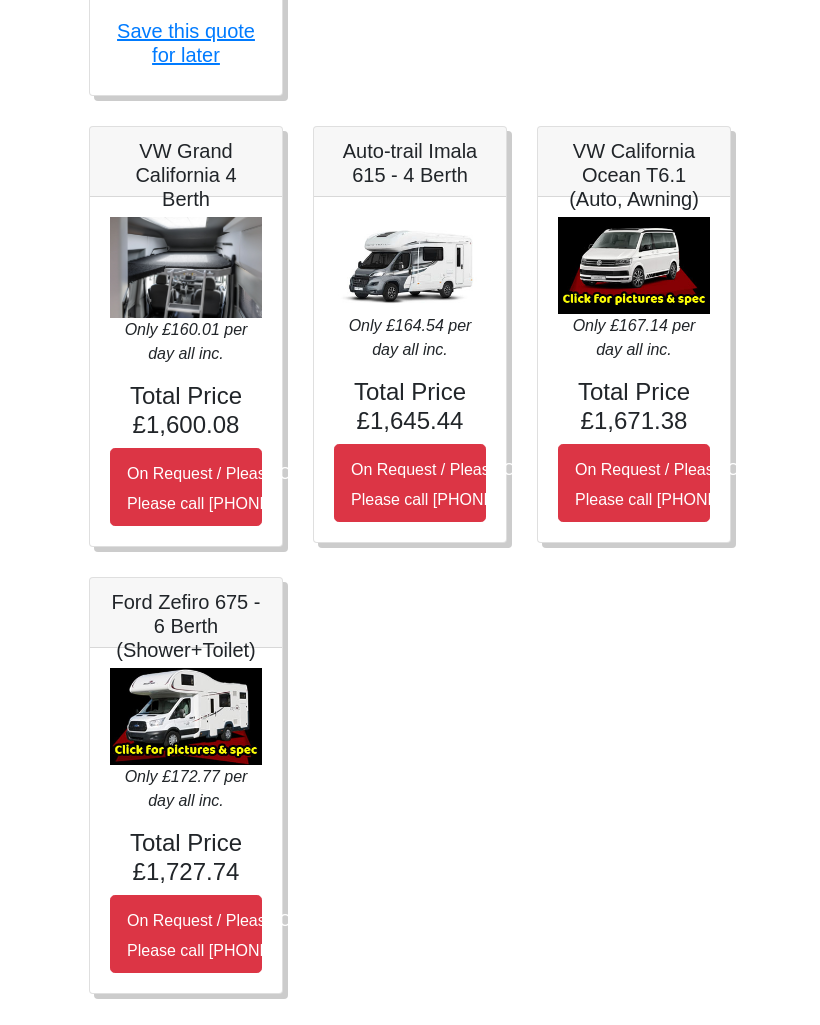 click on "On Request / Please Call Us Please call 0044 (0)131 322 6597" at bounding box center [453, 484] 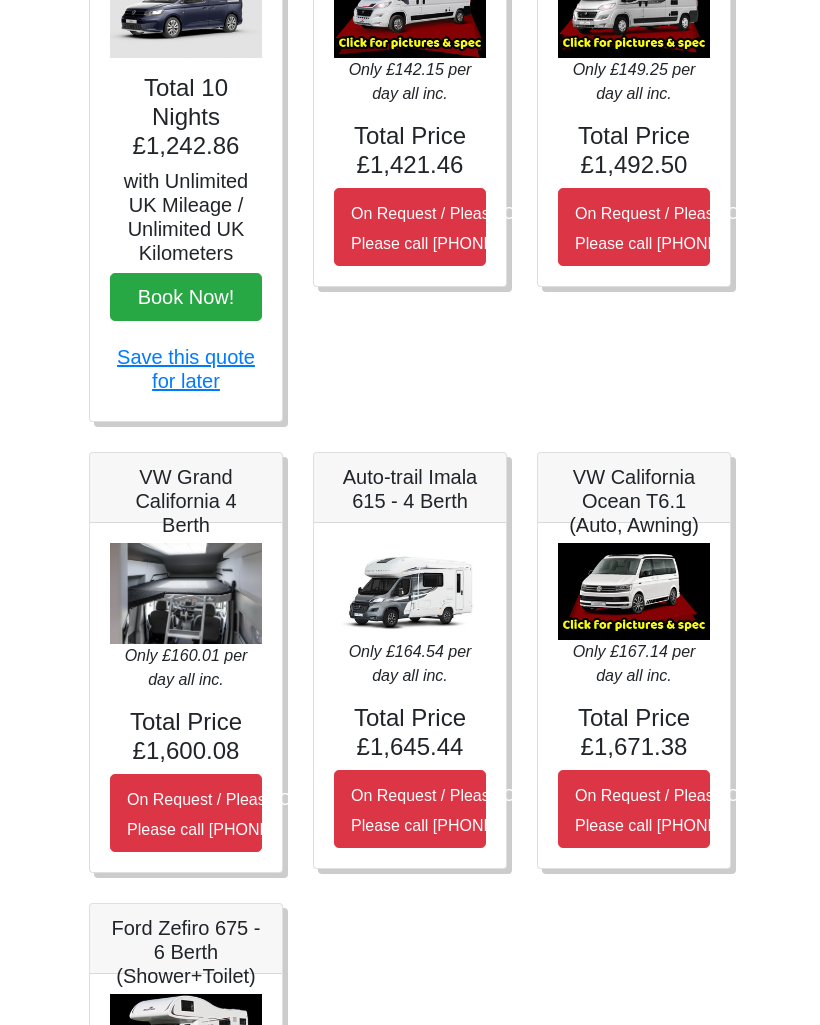 scroll, scrollTop: 434, scrollLeft: 0, axis: vertical 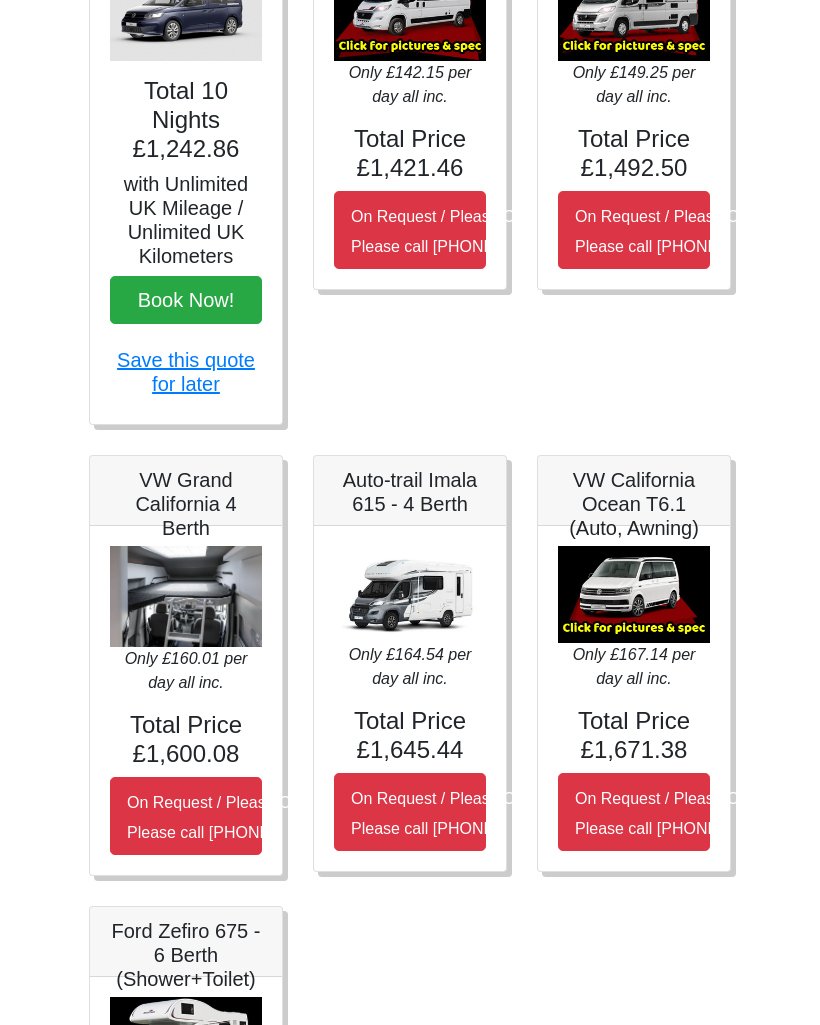 click on "Save this quote for later" at bounding box center [186, 373] 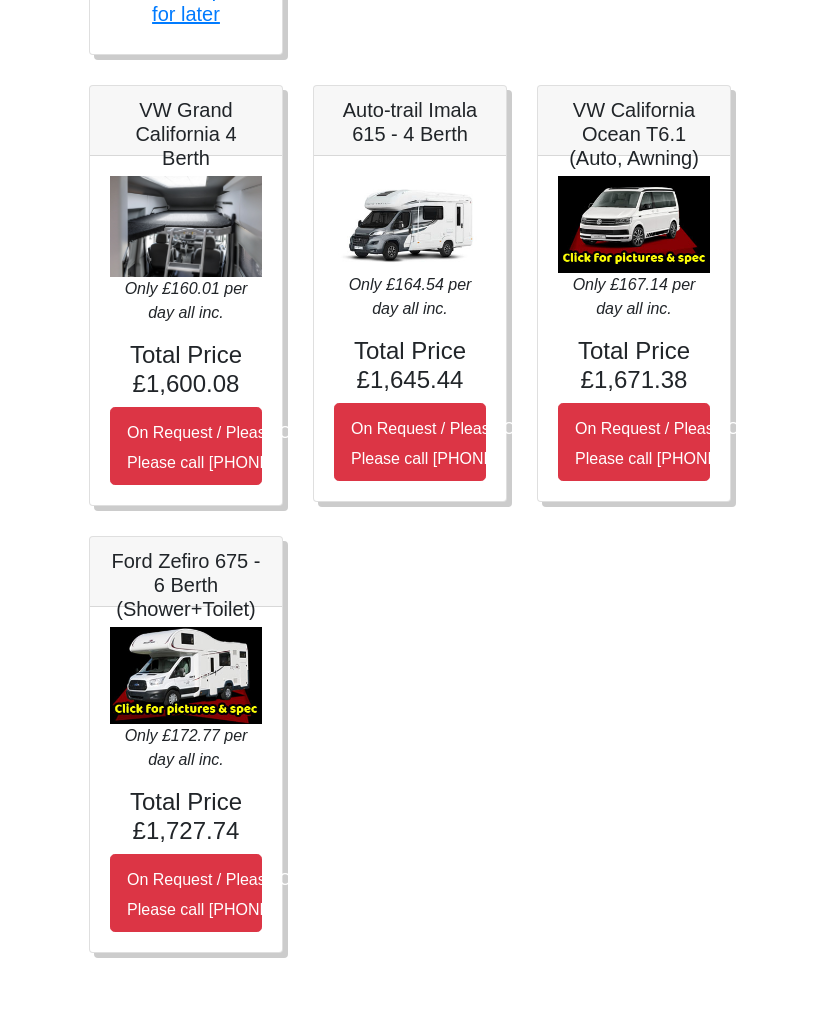 scroll, scrollTop: 812, scrollLeft: 0, axis: vertical 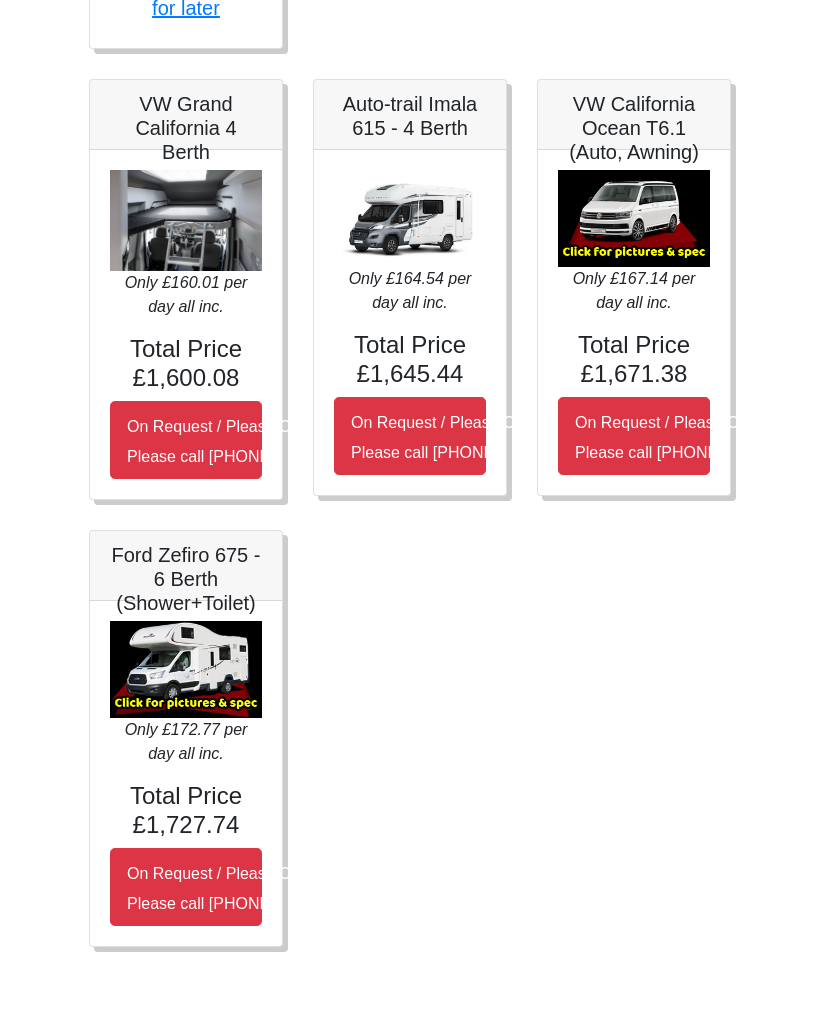 click on "On Request / Please Call Us Please call 0044 (0)131 322 6597" at bounding box center (453, 437) 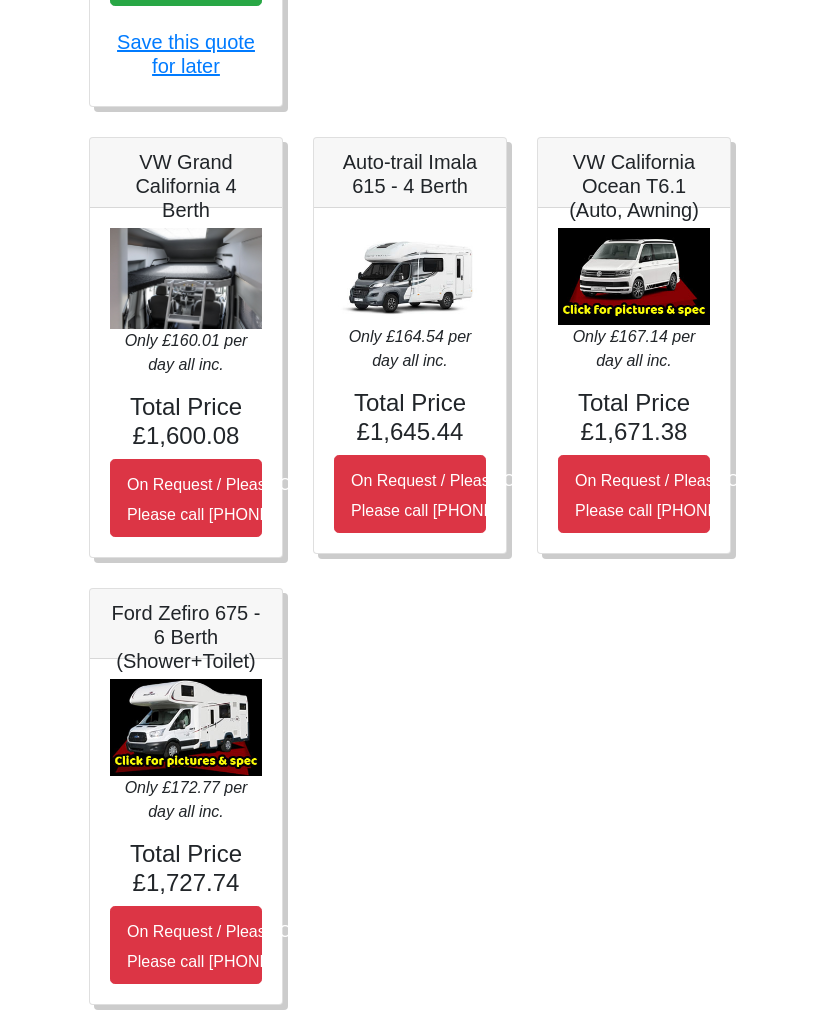 scroll, scrollTop: 643, scrollLeft: 0, axis: vertical 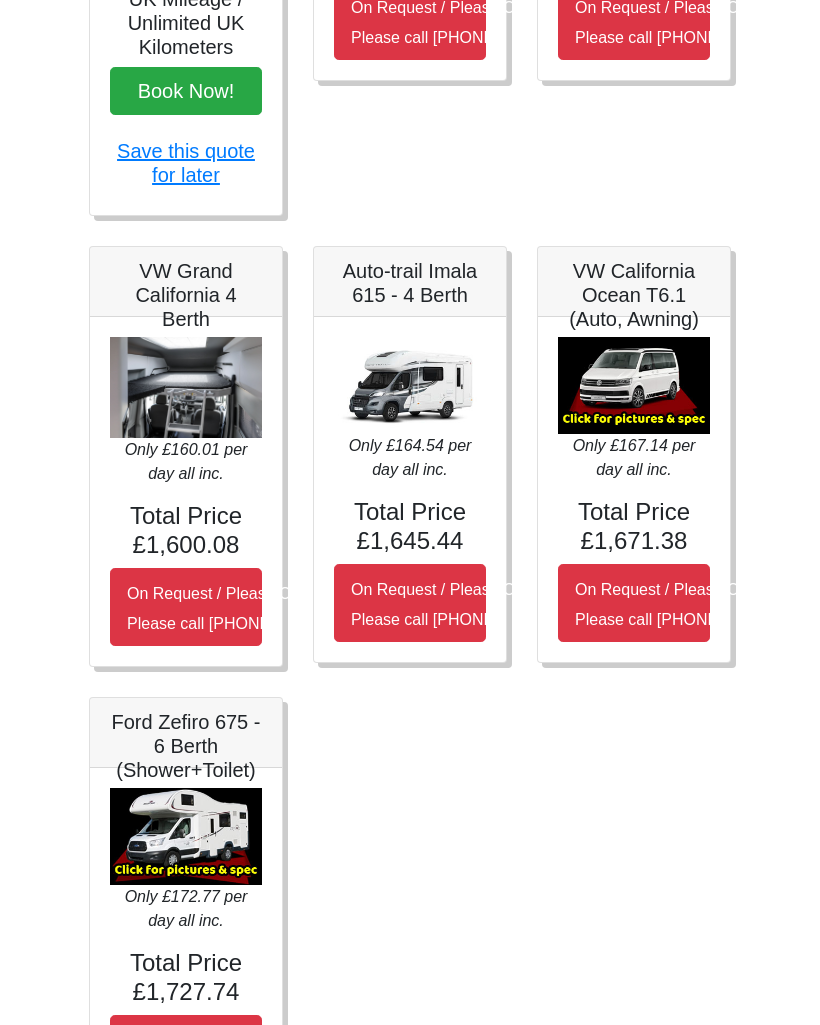 click on "Auto-trail Imala 615 - 4 Berth" at bounding box center (410, 284) 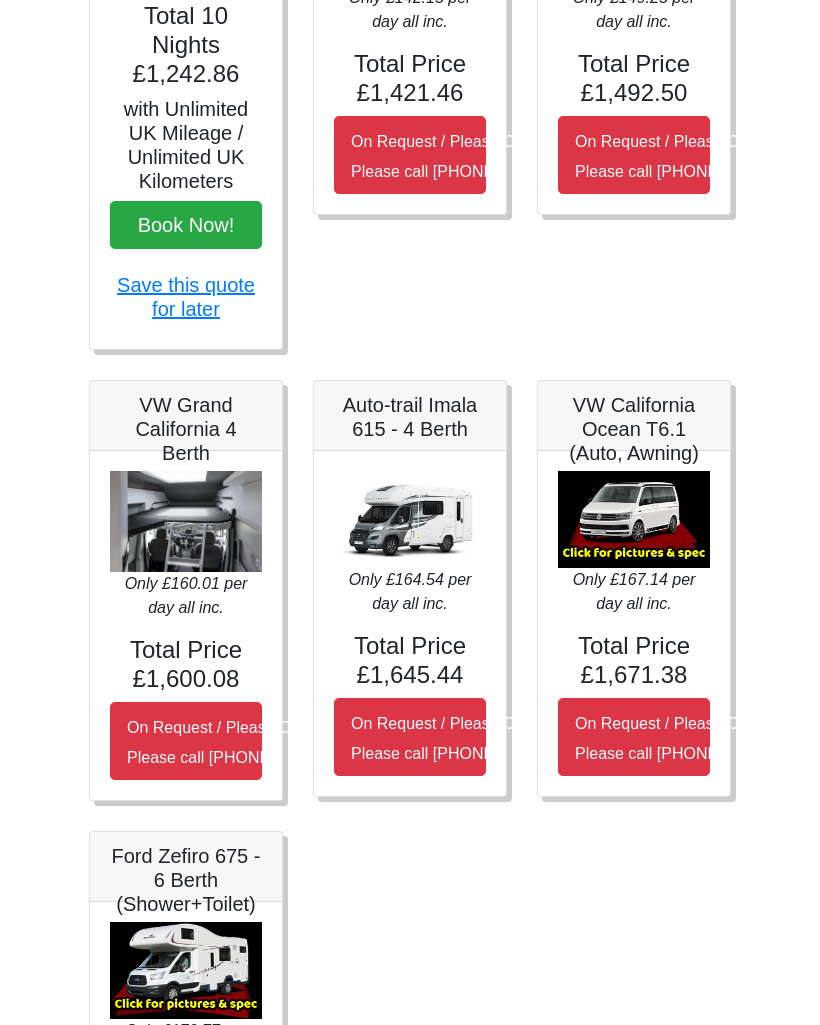 scroll, scrollTop: 508, scrollLeft: 0, axis: vertical 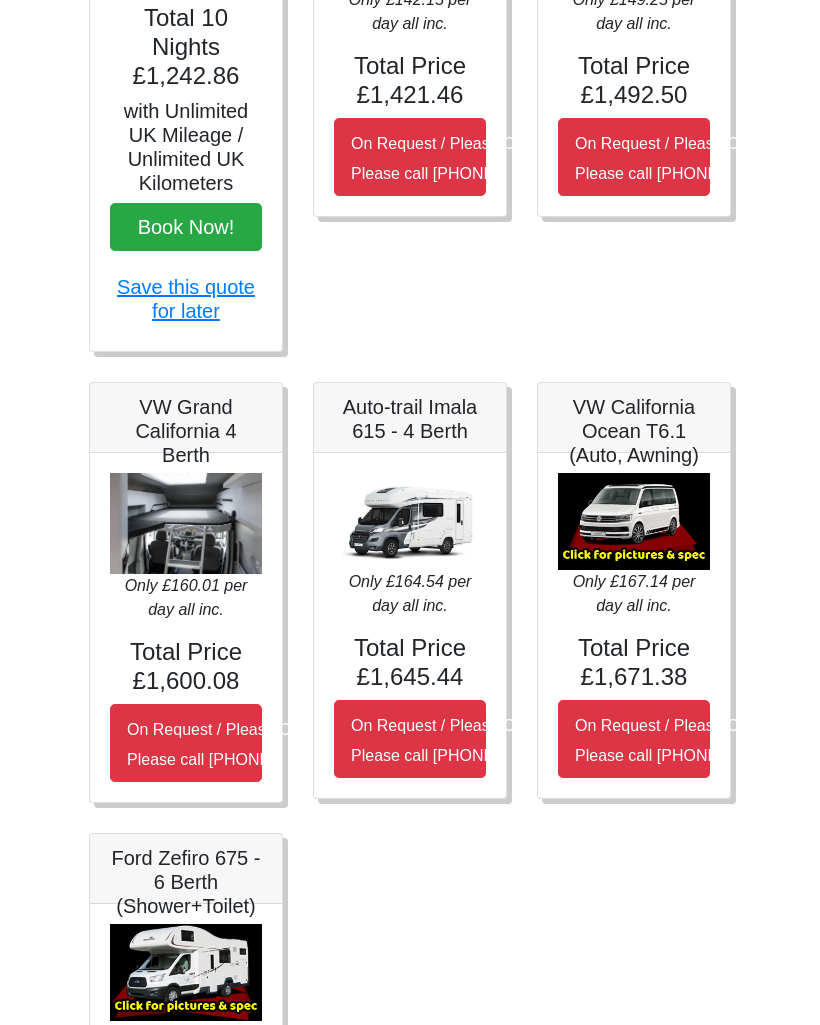 click on "Auto-trail Imala 615 - 4 Berth" at bounding box center [410, 419] 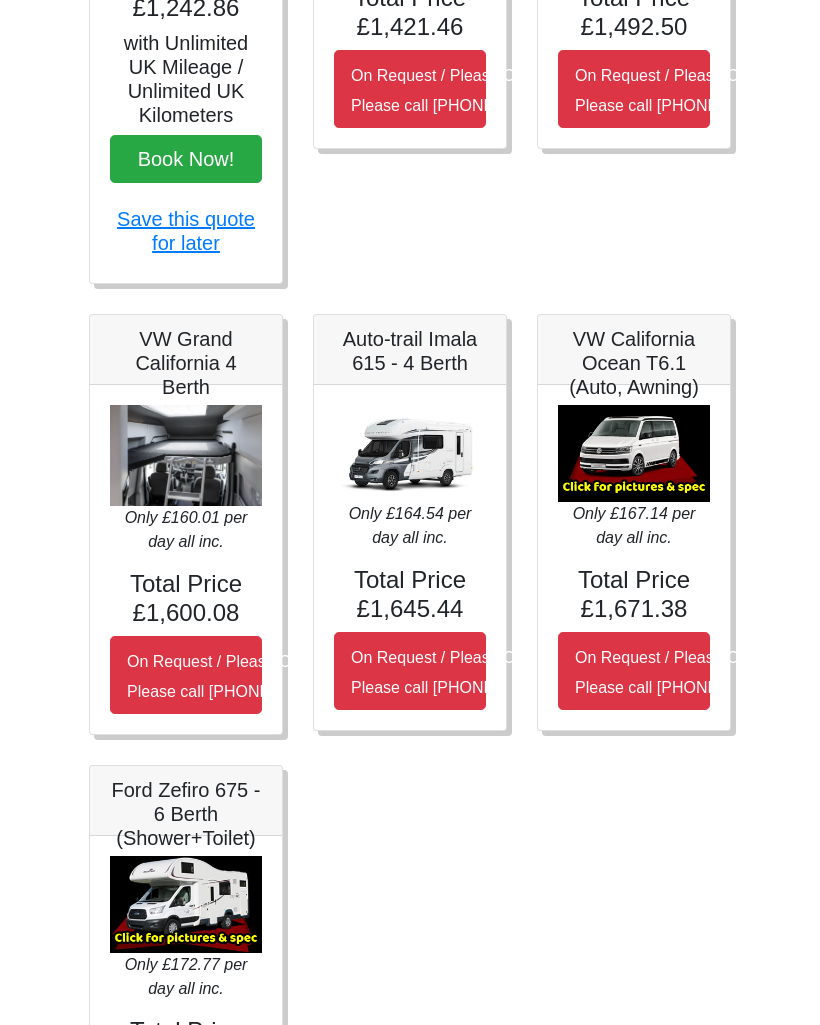 scroll, scrollTop: 812, scrollLeft: 0, axis: vertical 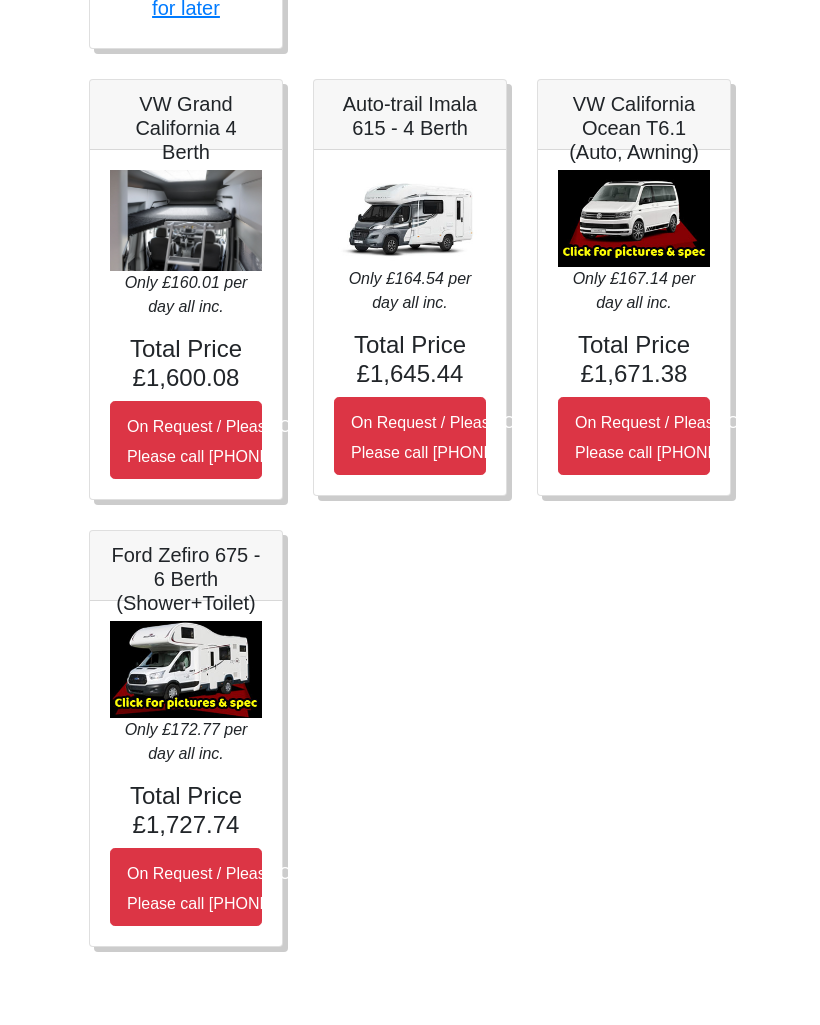 click on "Only £164.54 per day all inc." at bounding box center [410, 291] 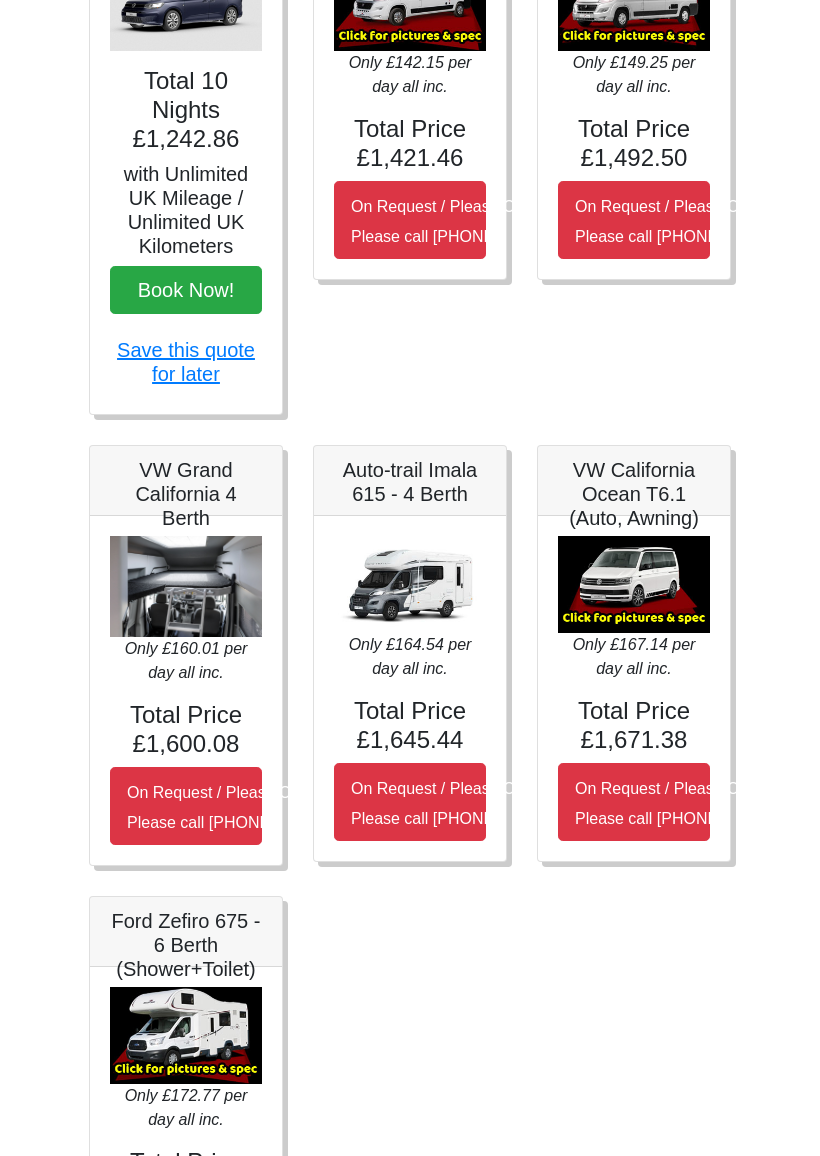 scroll, scrollTop: 467, scrollLeft: 0, axis: vertical 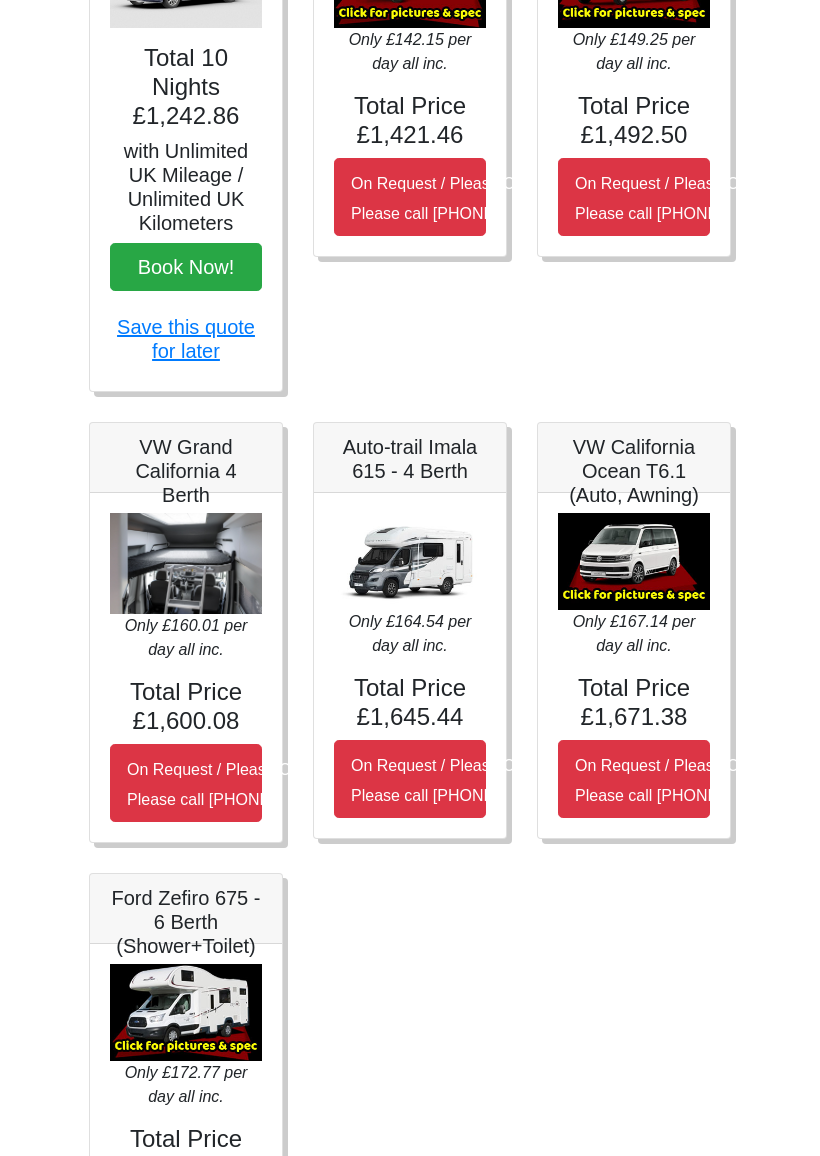 click on "Total 10 Nights £1,242.86" at bounding box center [186, 88] 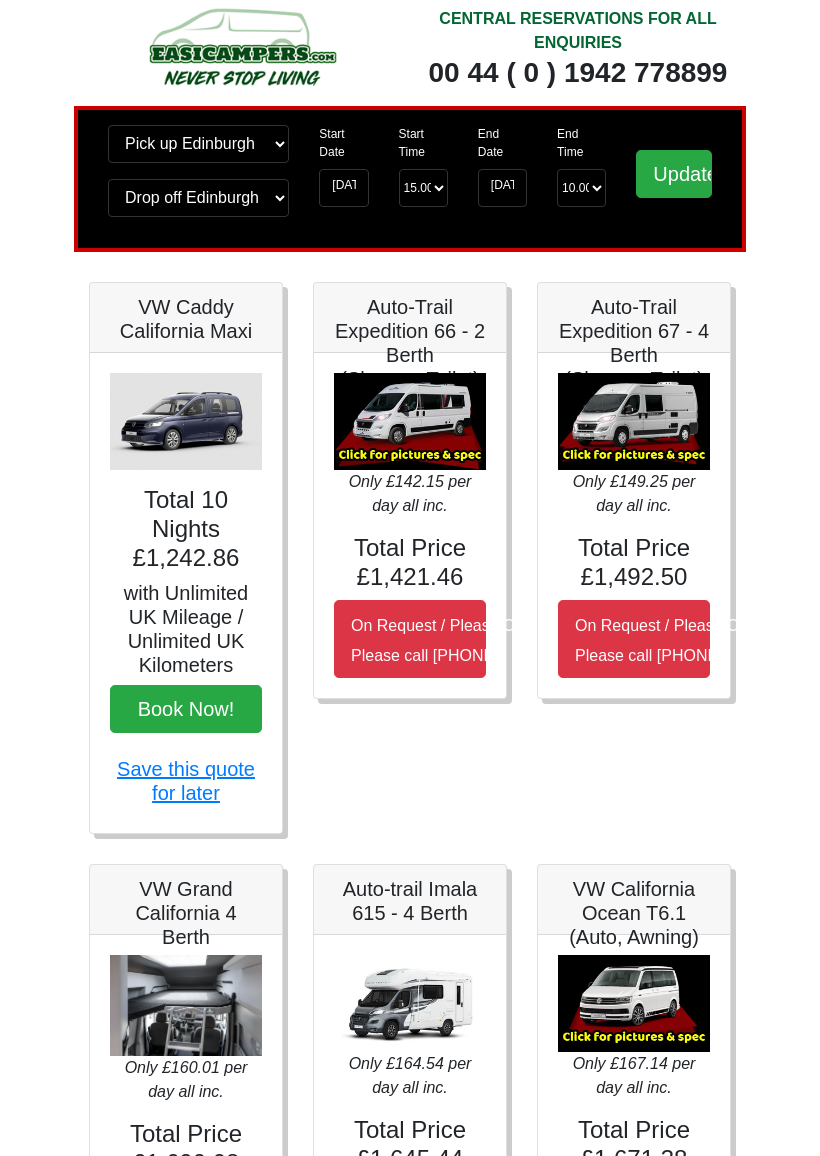 scroll, scrollTop: 40, scrollLeft: 0, axis: vertical 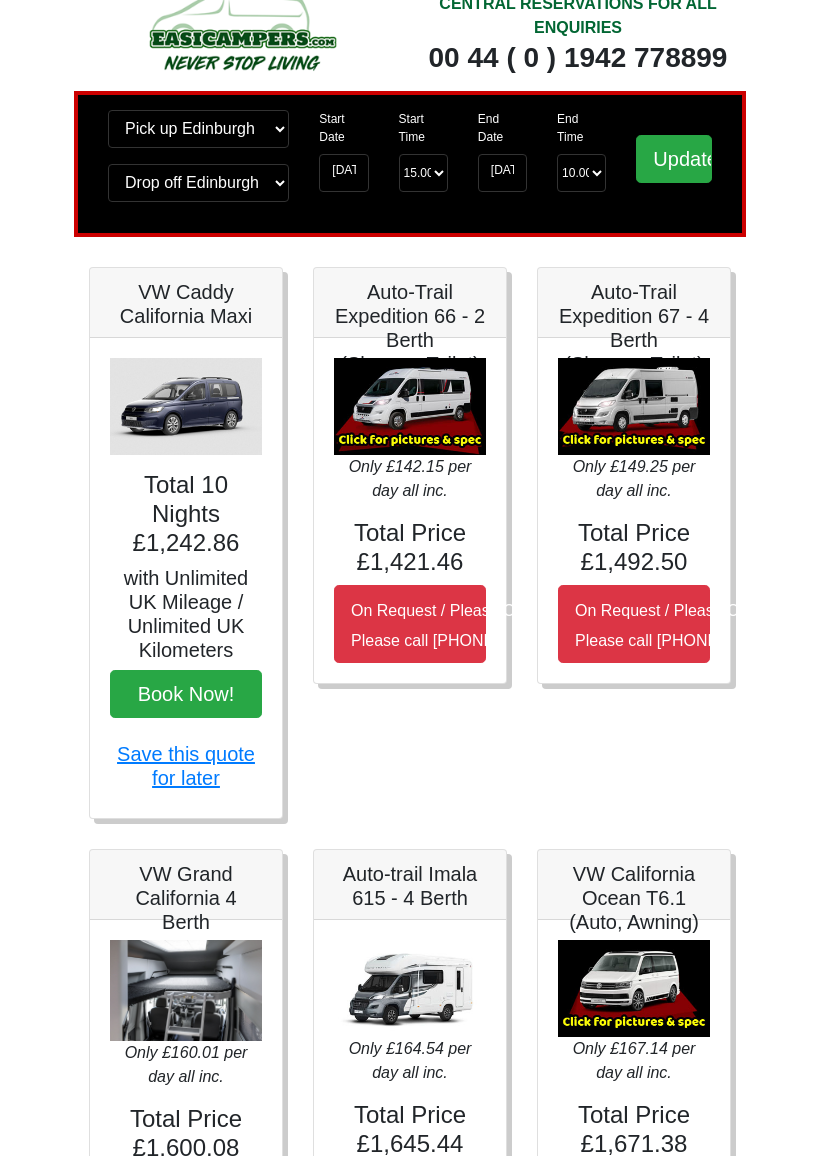 click on "VW Caddy California Maxi" at bounding box center [186, 305] 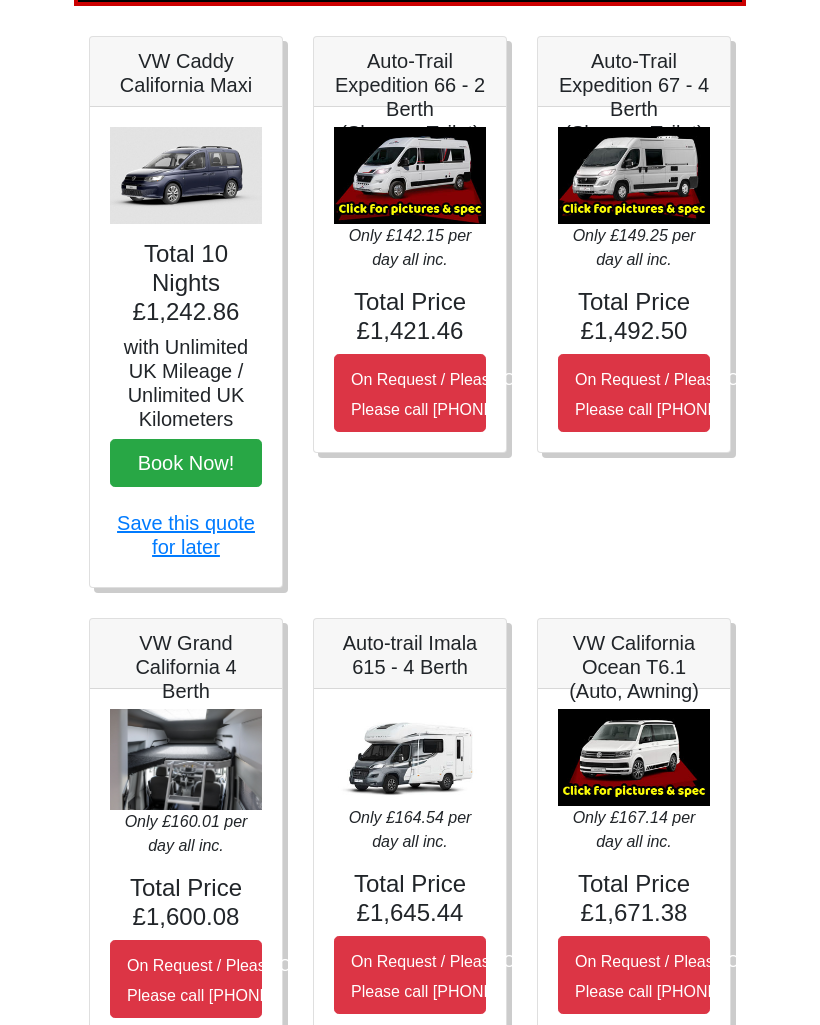 scroll, scrollTop: 269, scrollLeft: 0, axis: vertical 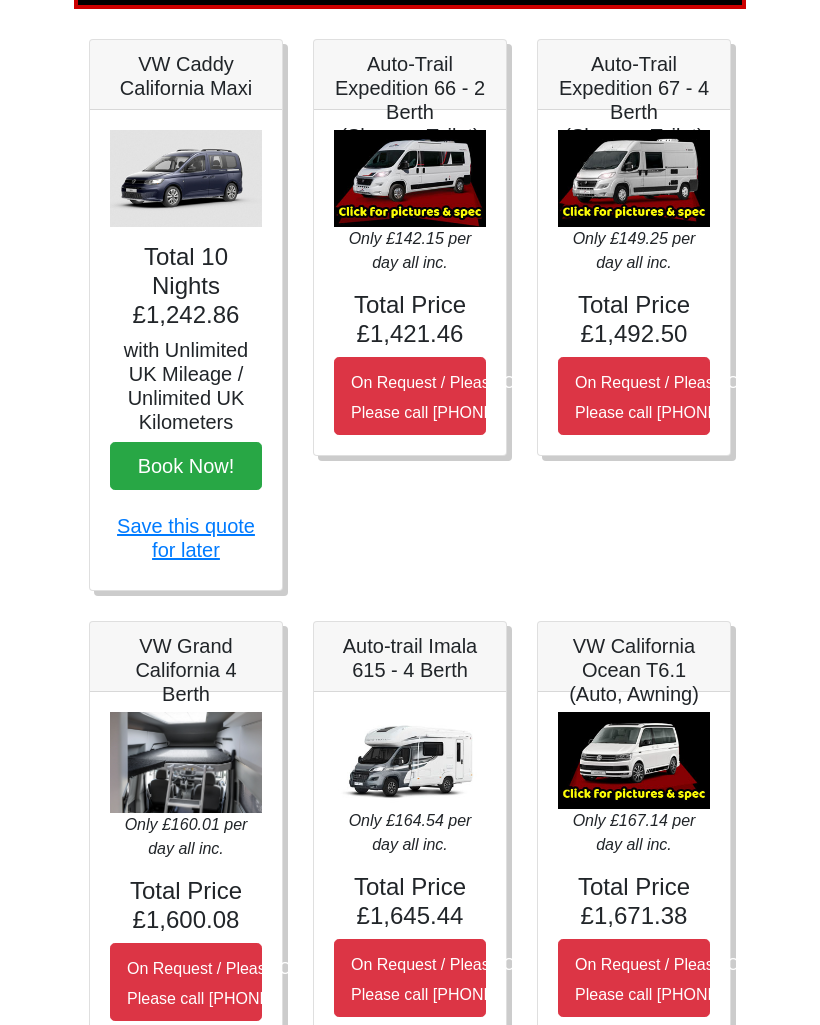 click on "On Request / Please Call Us Please call 0044 (0)131 322 6597" at bounding box center [634, 396] 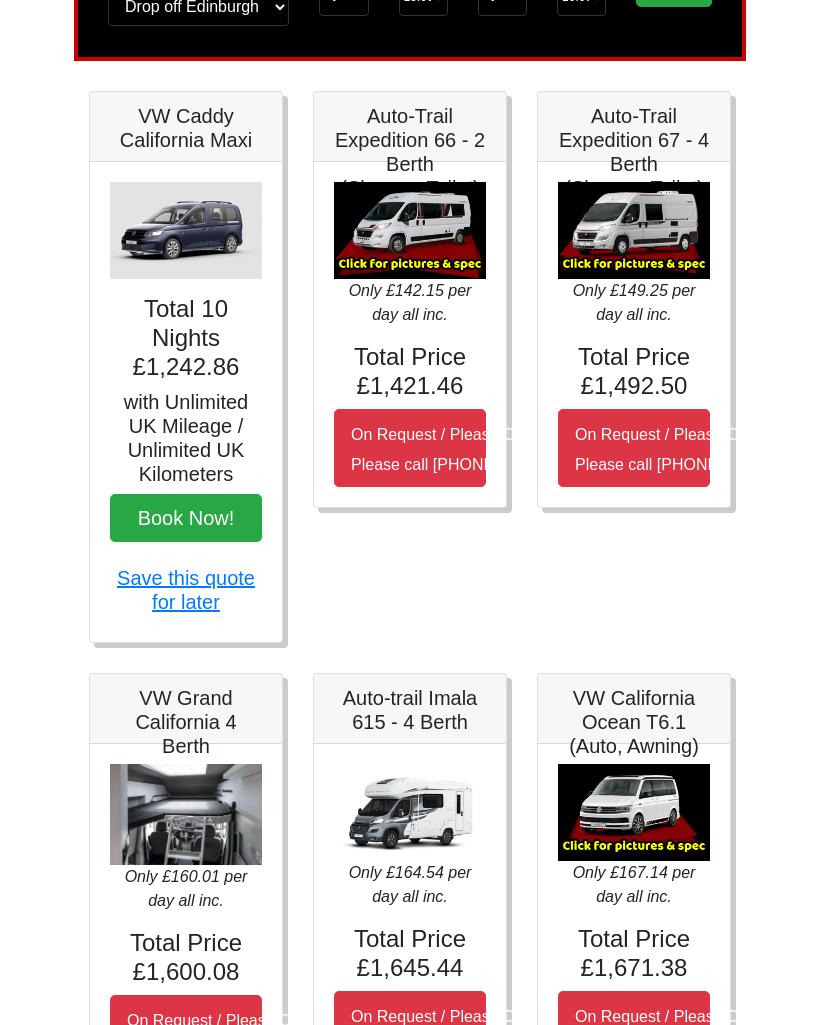 scroll, scrollTop: 0, scrollLeft: 0, axis: both 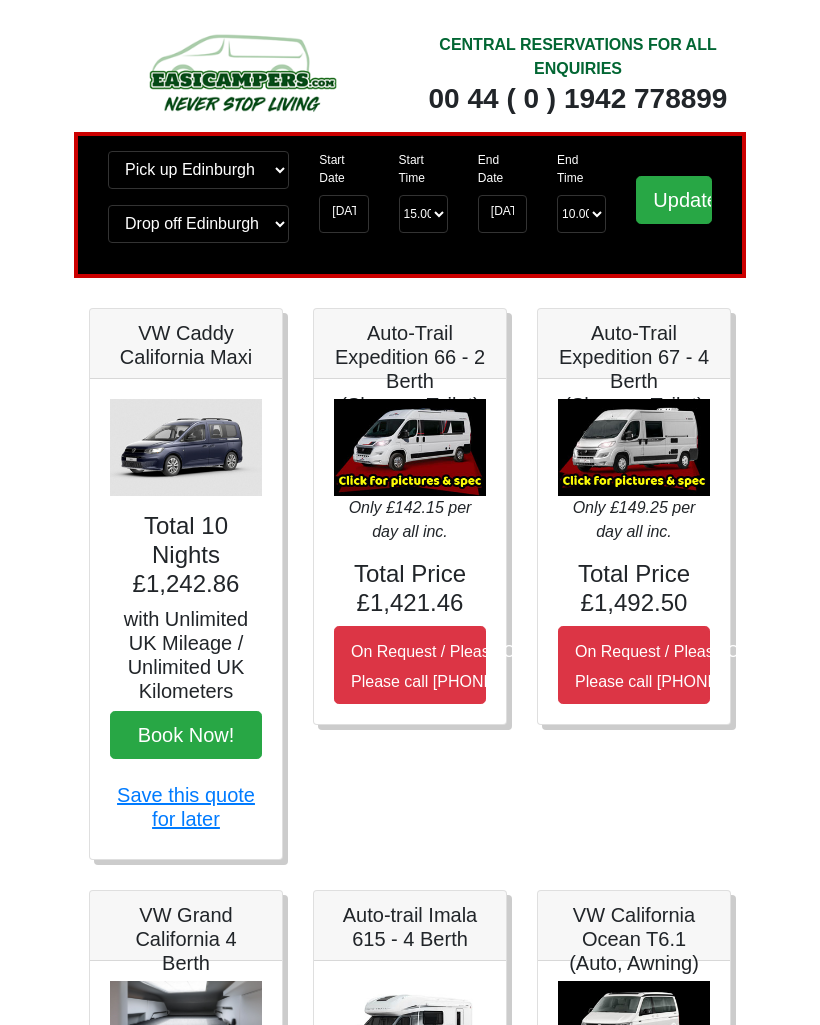 click on "Only [PRICE] per day all inc.
Total Price [PRICE]
On Request / Please Call Us Please call [PHONE]" at bounding box center (634, 551) 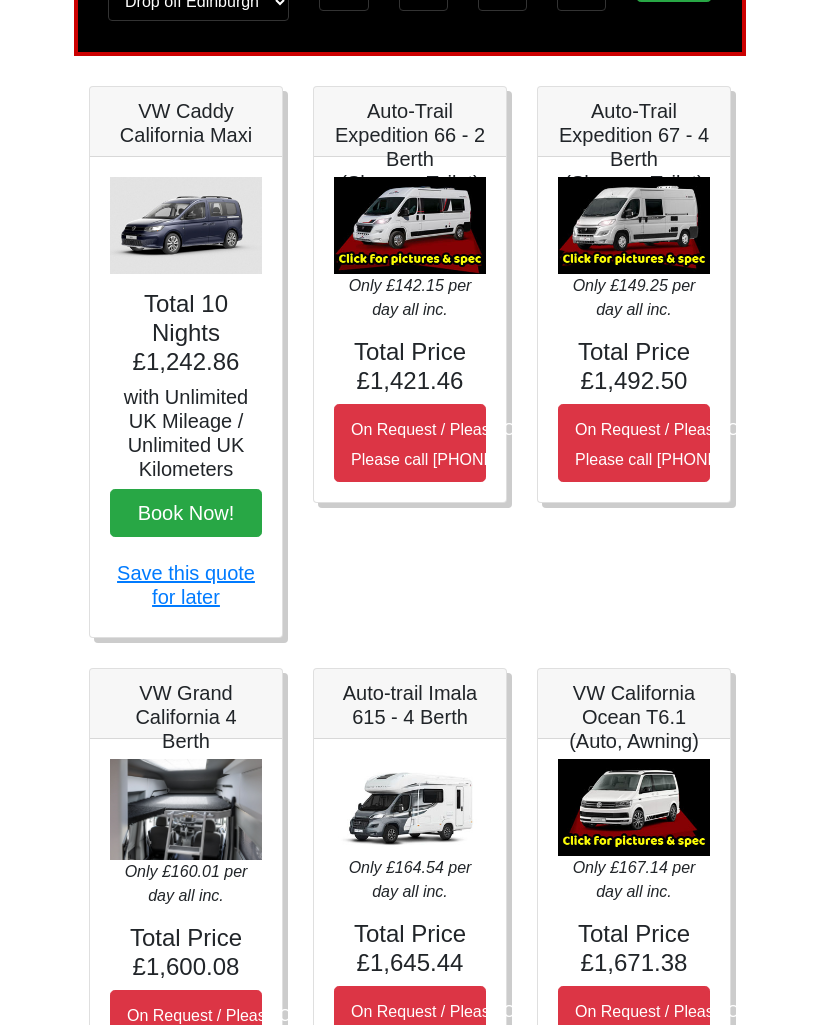 scroll, scrollTop: 0, scrollLeft: 0, axis: both 